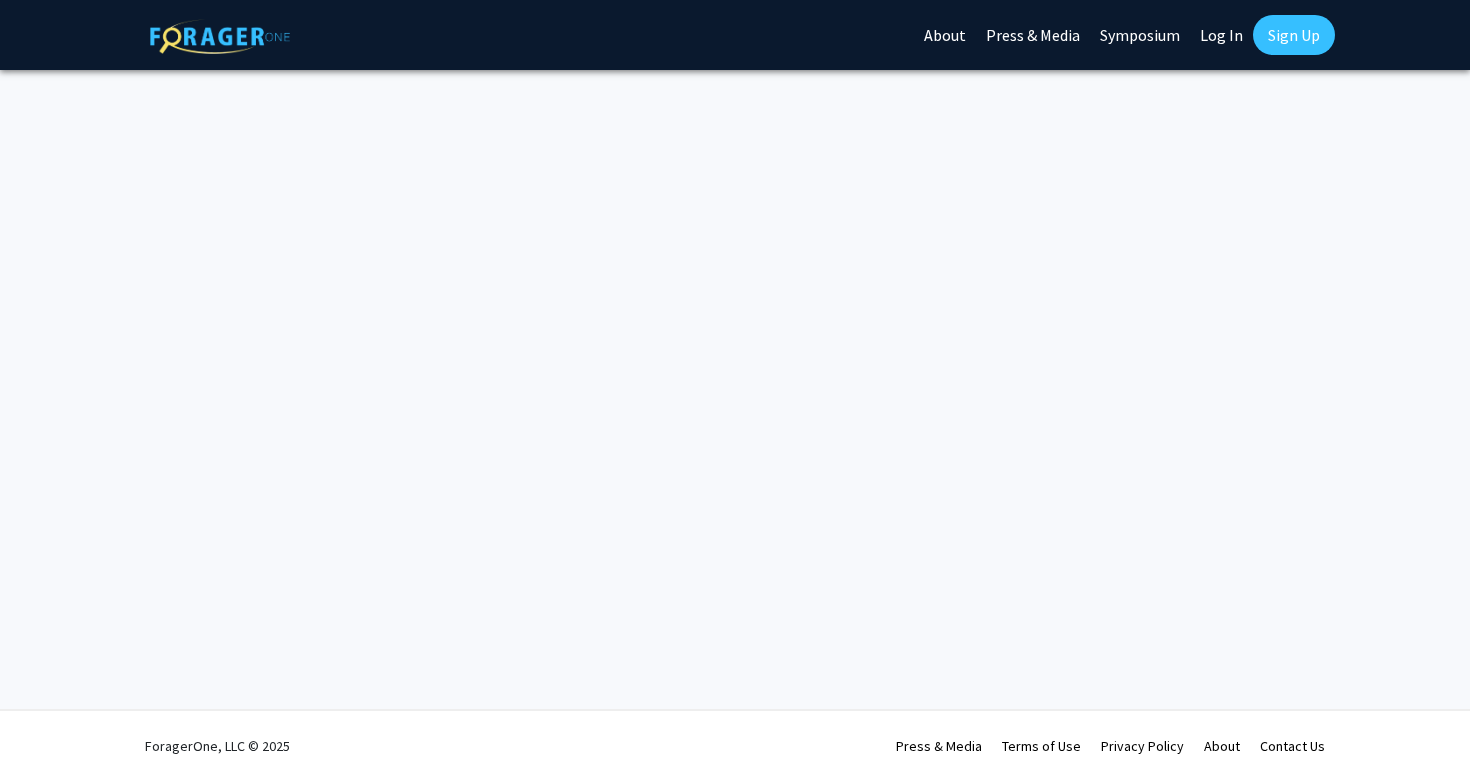 scroll, scrollTop: 0, scrollLeft: 0, axis: both 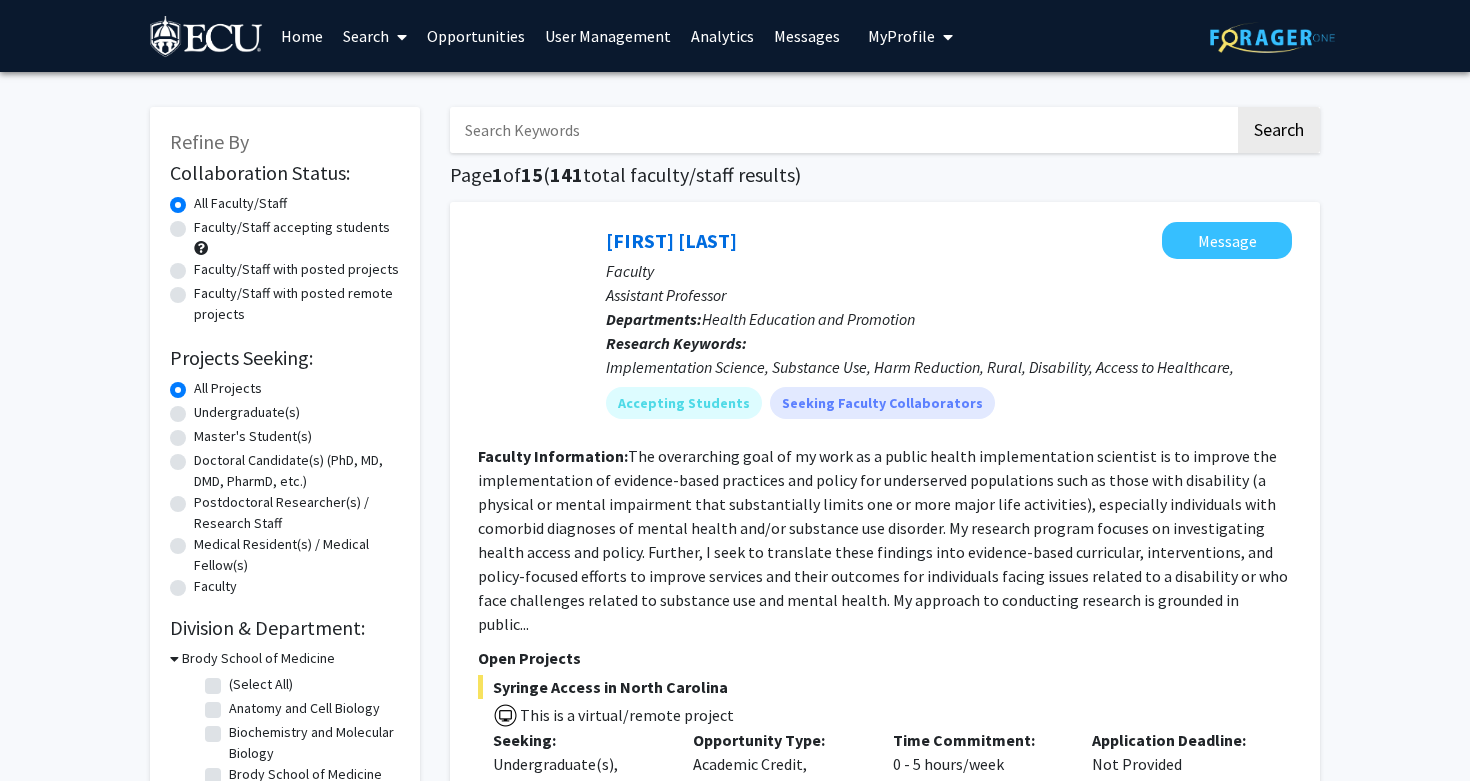 click on "[FIRST] Profile" at bounding box center [901, 36] 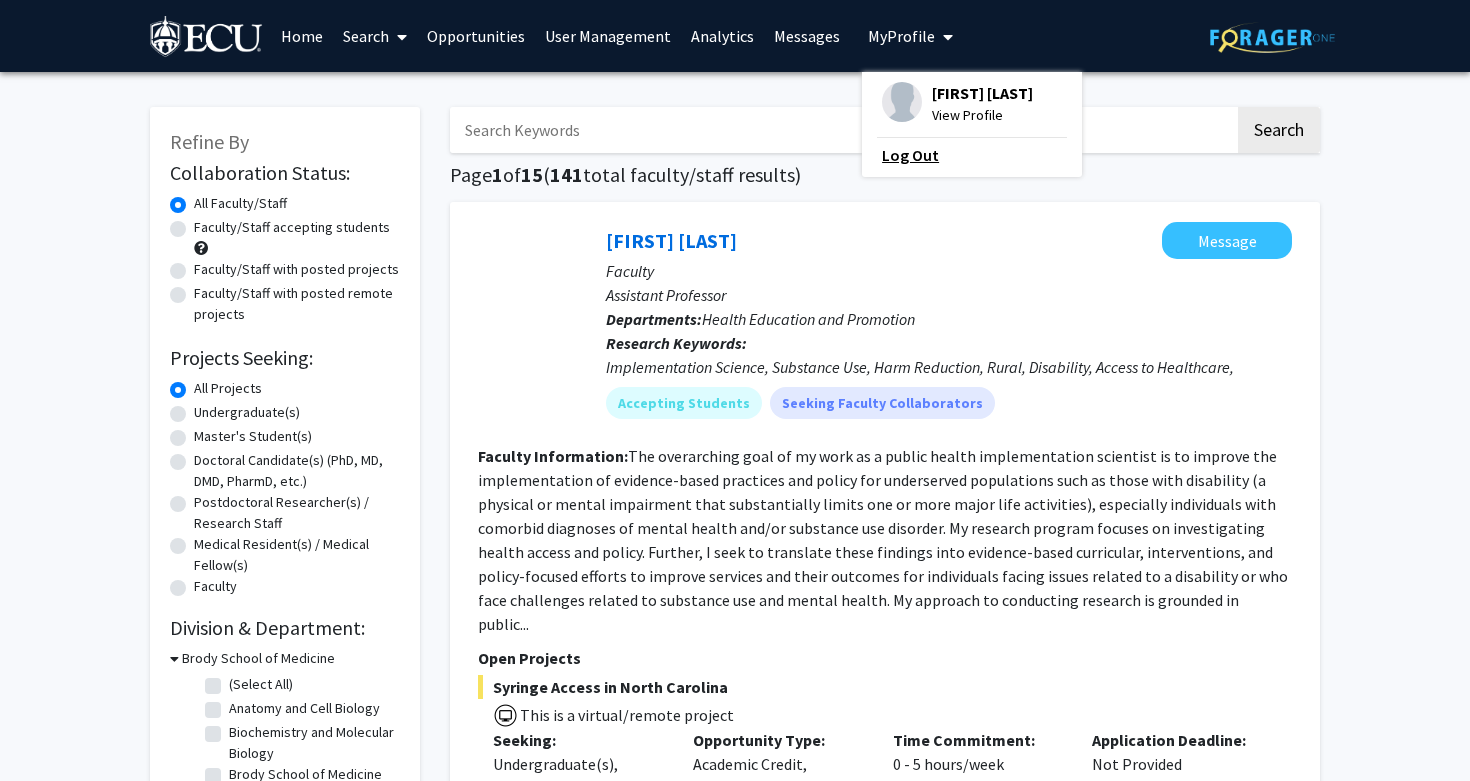 click on "Log Out" at bounding box center (972, 155) 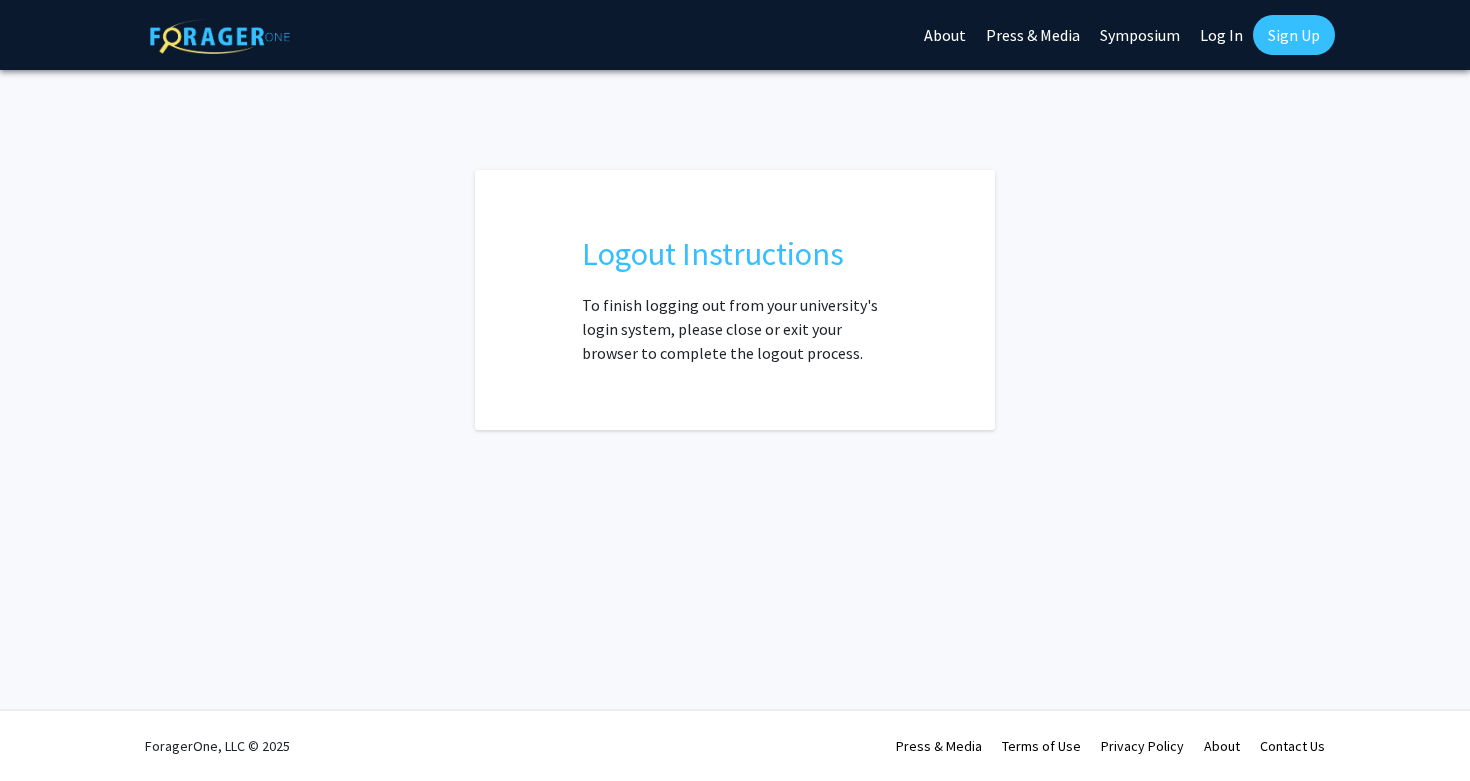 scroll, scrollTop: 0, scrollLeft: 0, axis: both 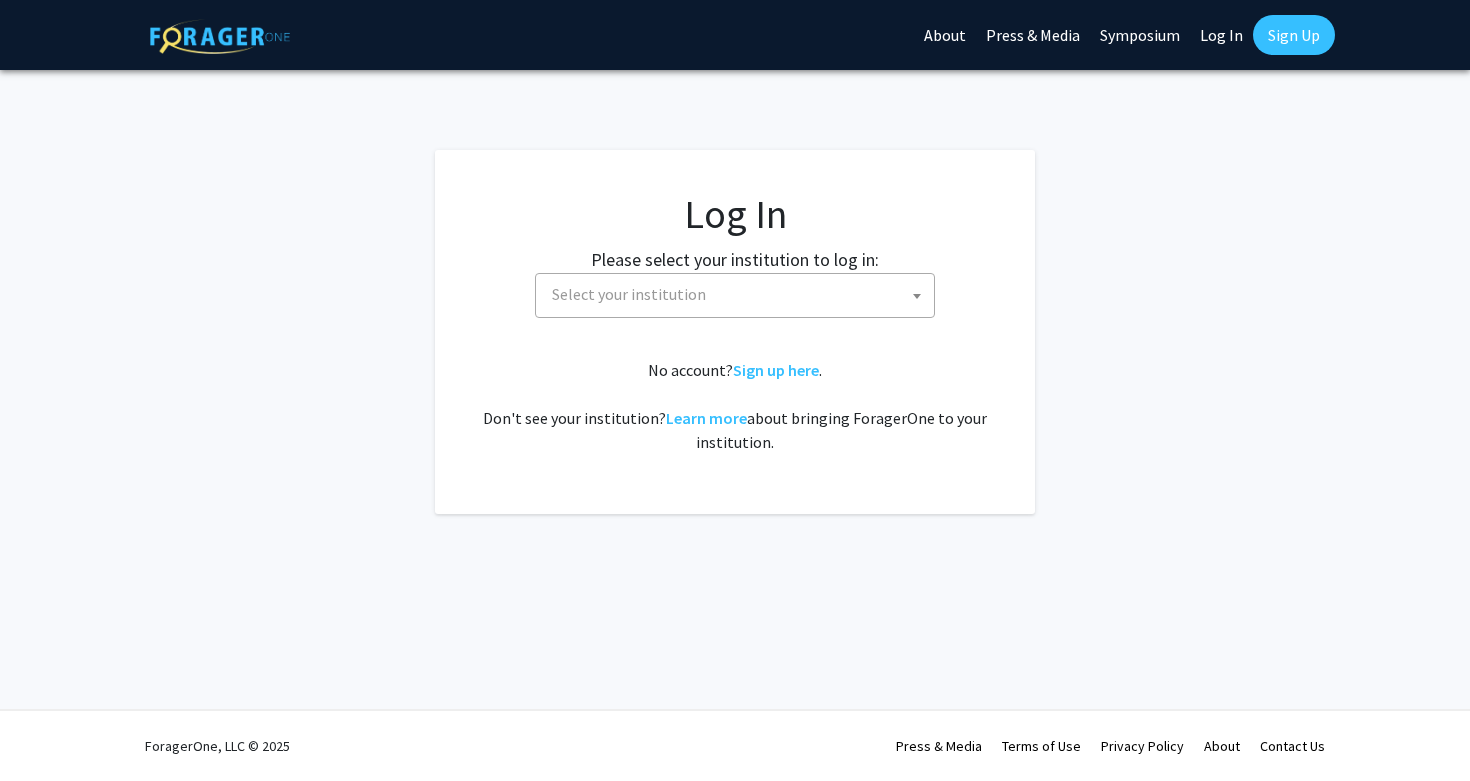 click on "Select your institution" at bounding box center (739, 294) 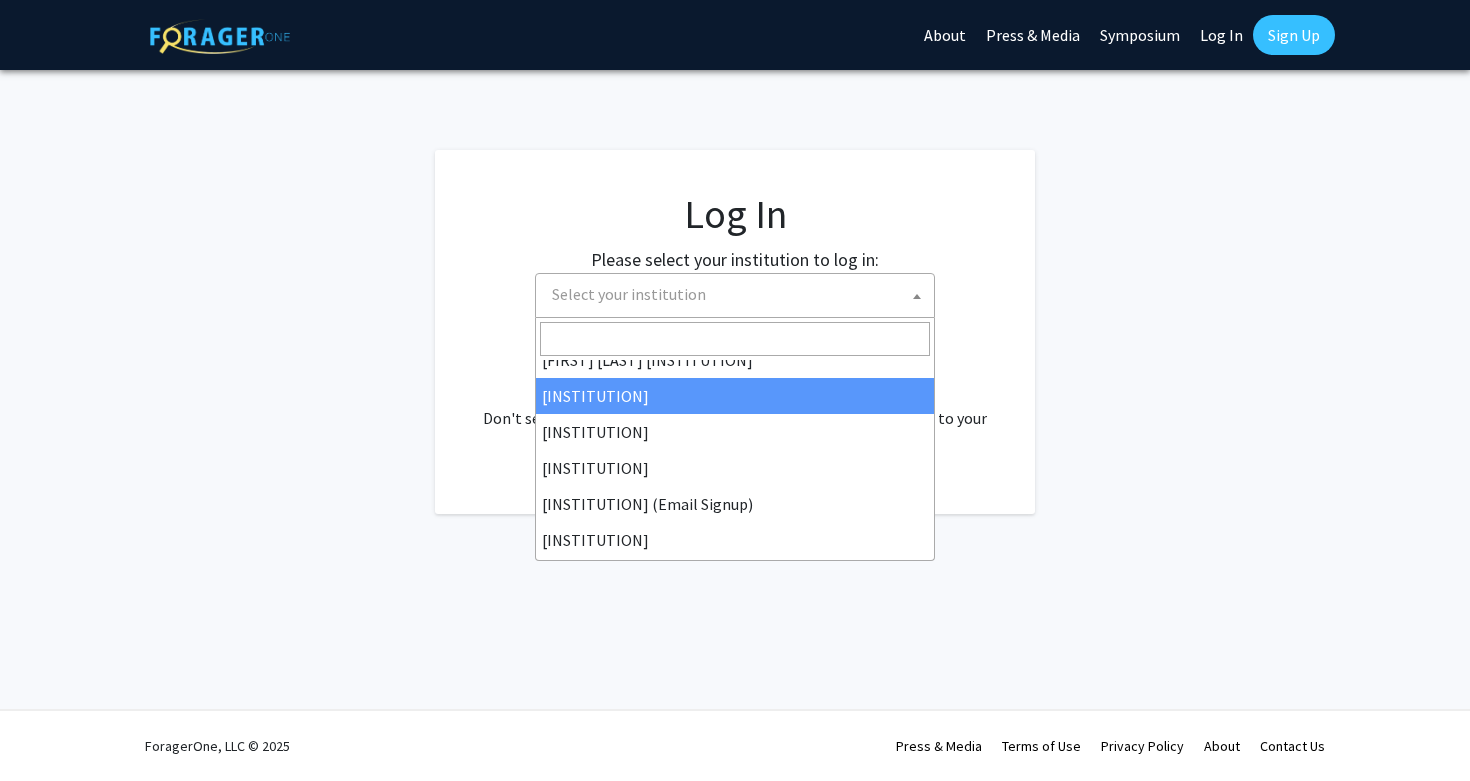 scroll, scrollTop: 109, scrollLeft: 0, axis: vertical 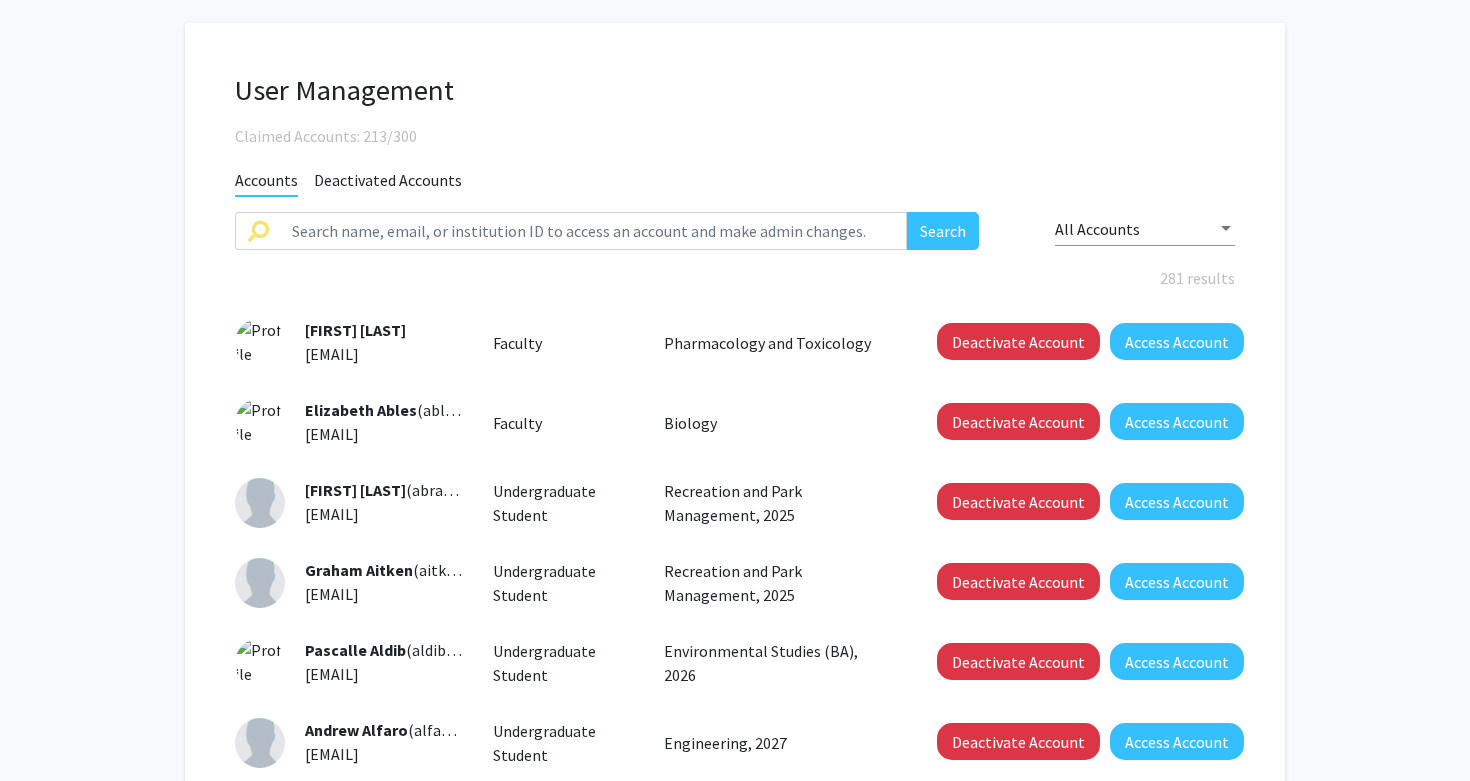 click on "Claimed Accounts: 213/300" at bounding box center (735, 136) 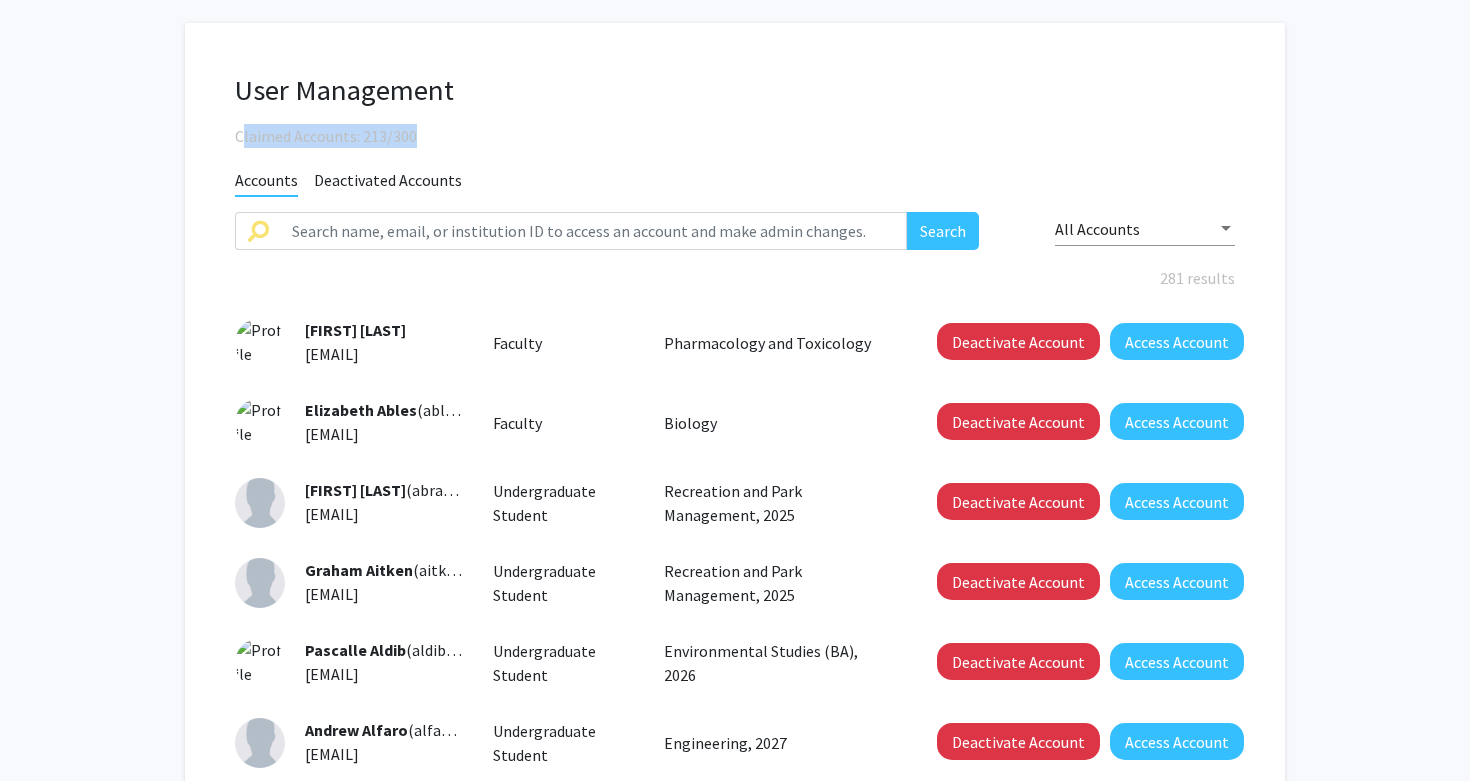 click on "Claimed Accounts: 213/300" at bounding box center (735, 136) 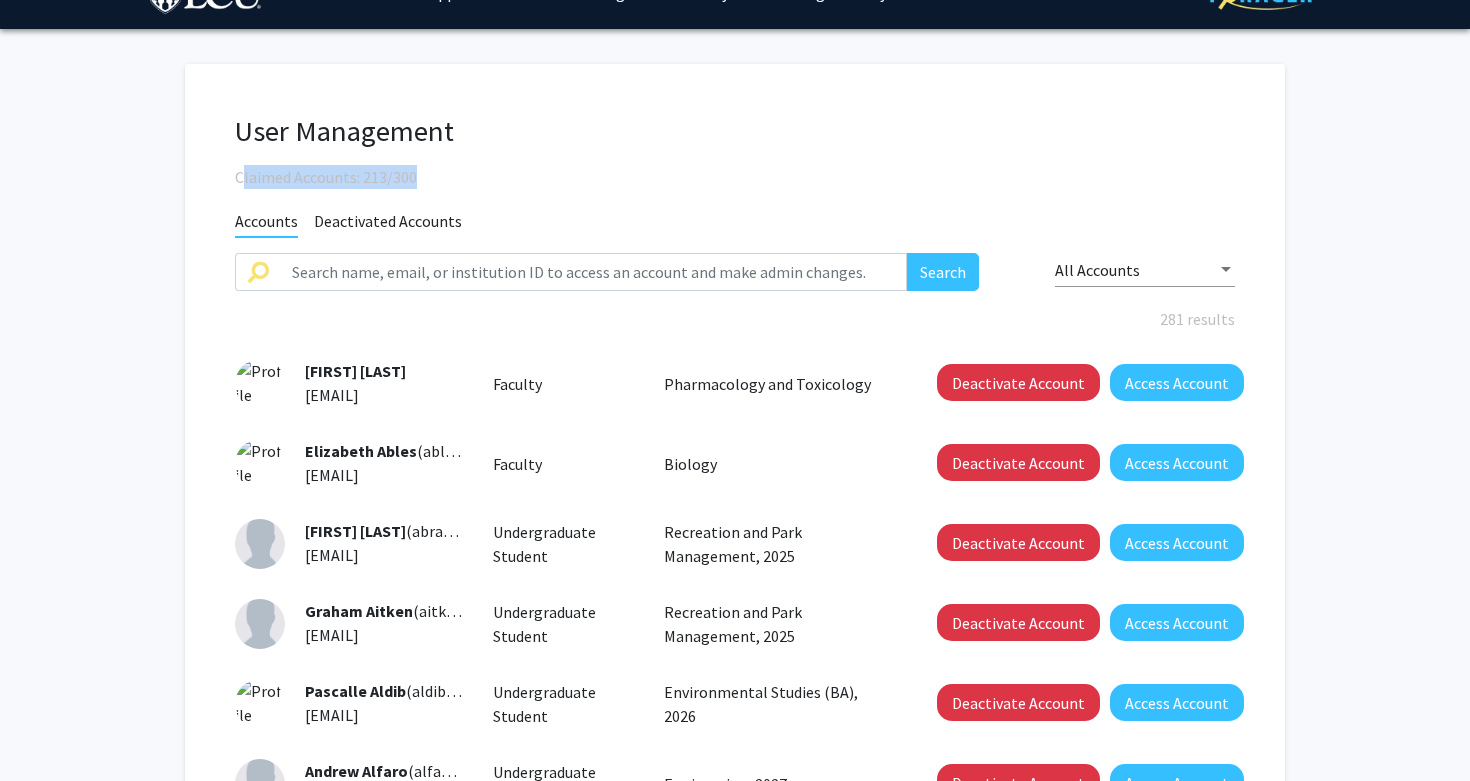 click on "Claimed Accounts: 213/300" at bounding box center (735, 177) 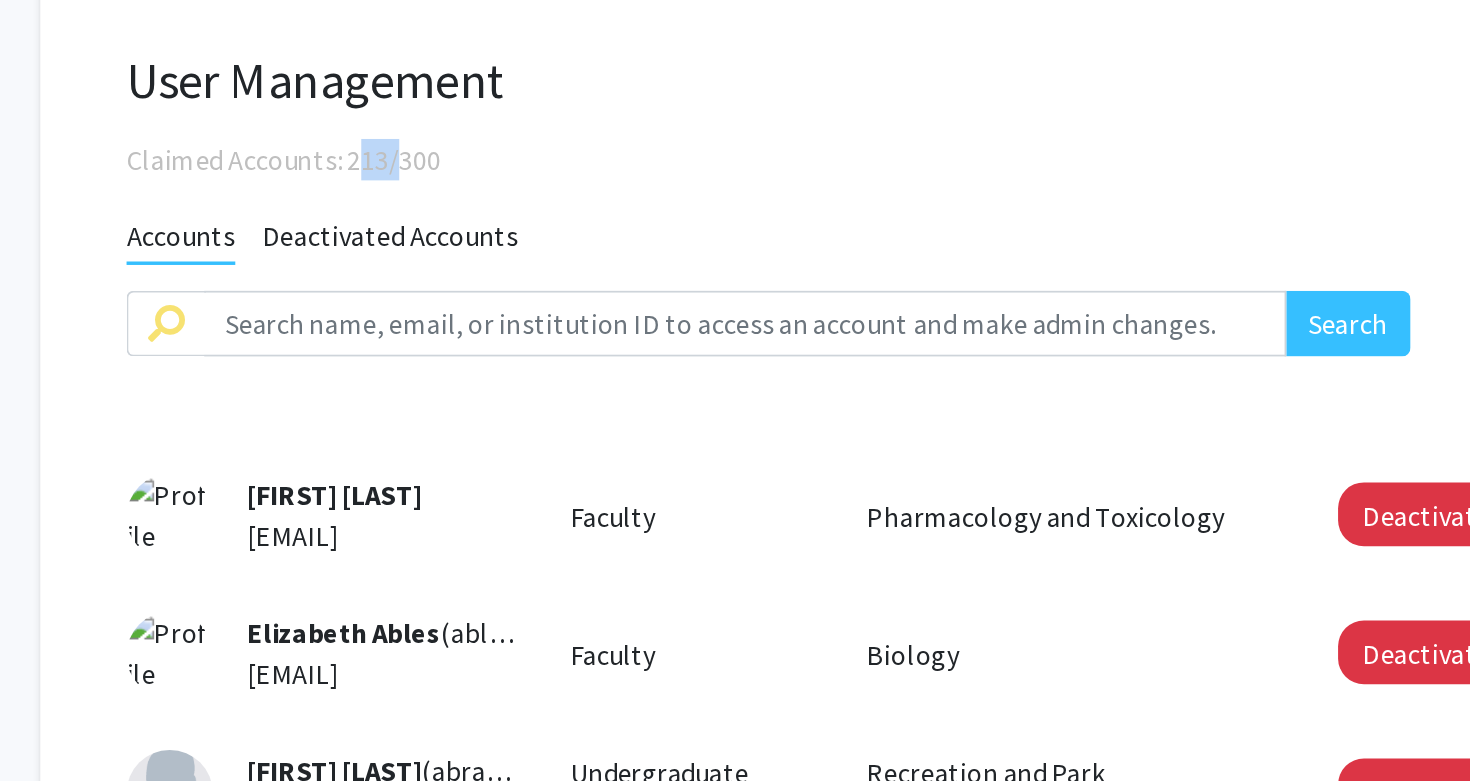 drag, startPoint x: 361, startPoint y: 180, endPoint x: 386, endPoint y: 181, distance: 25.019993 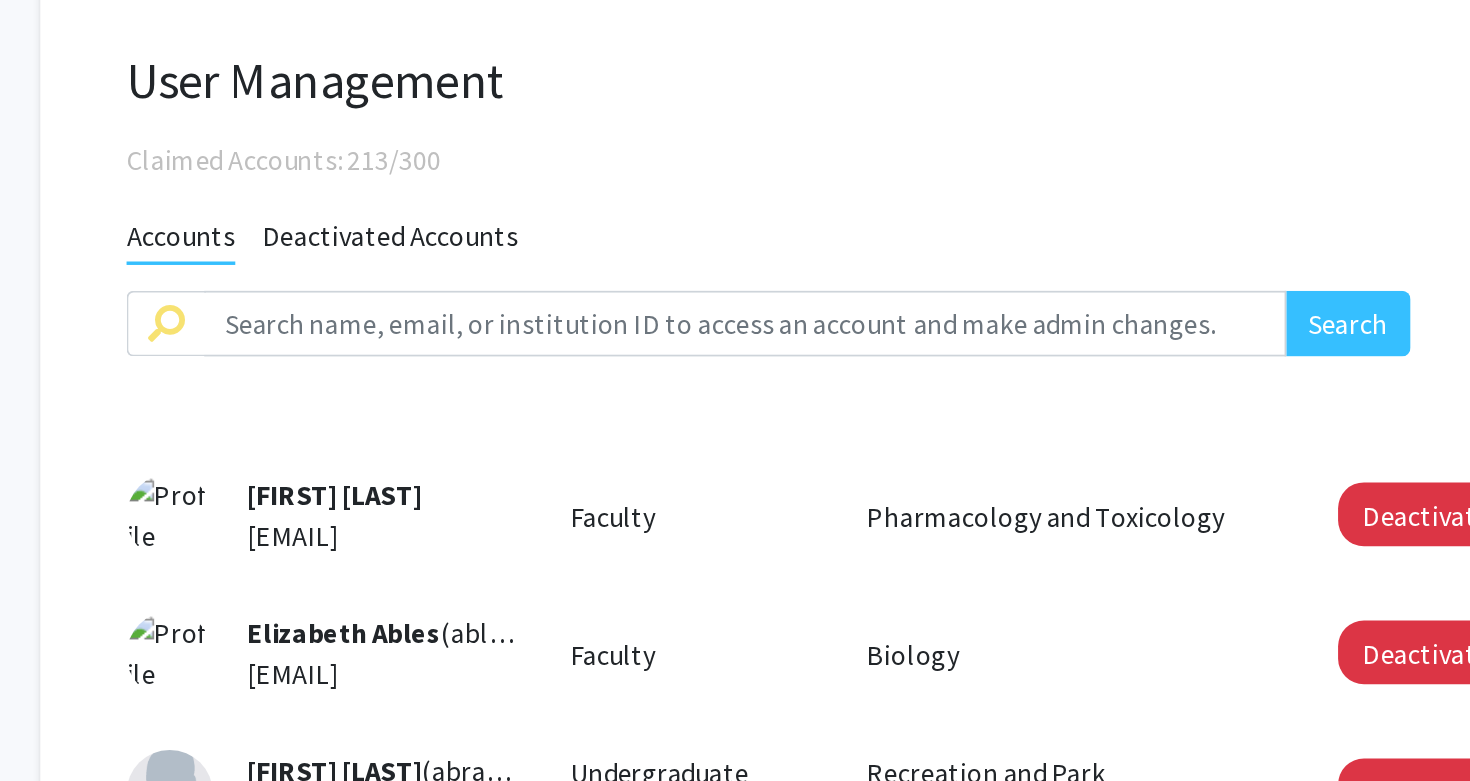 click on "Claimed Accounts: 213/300" at bounding box center [735, 177] 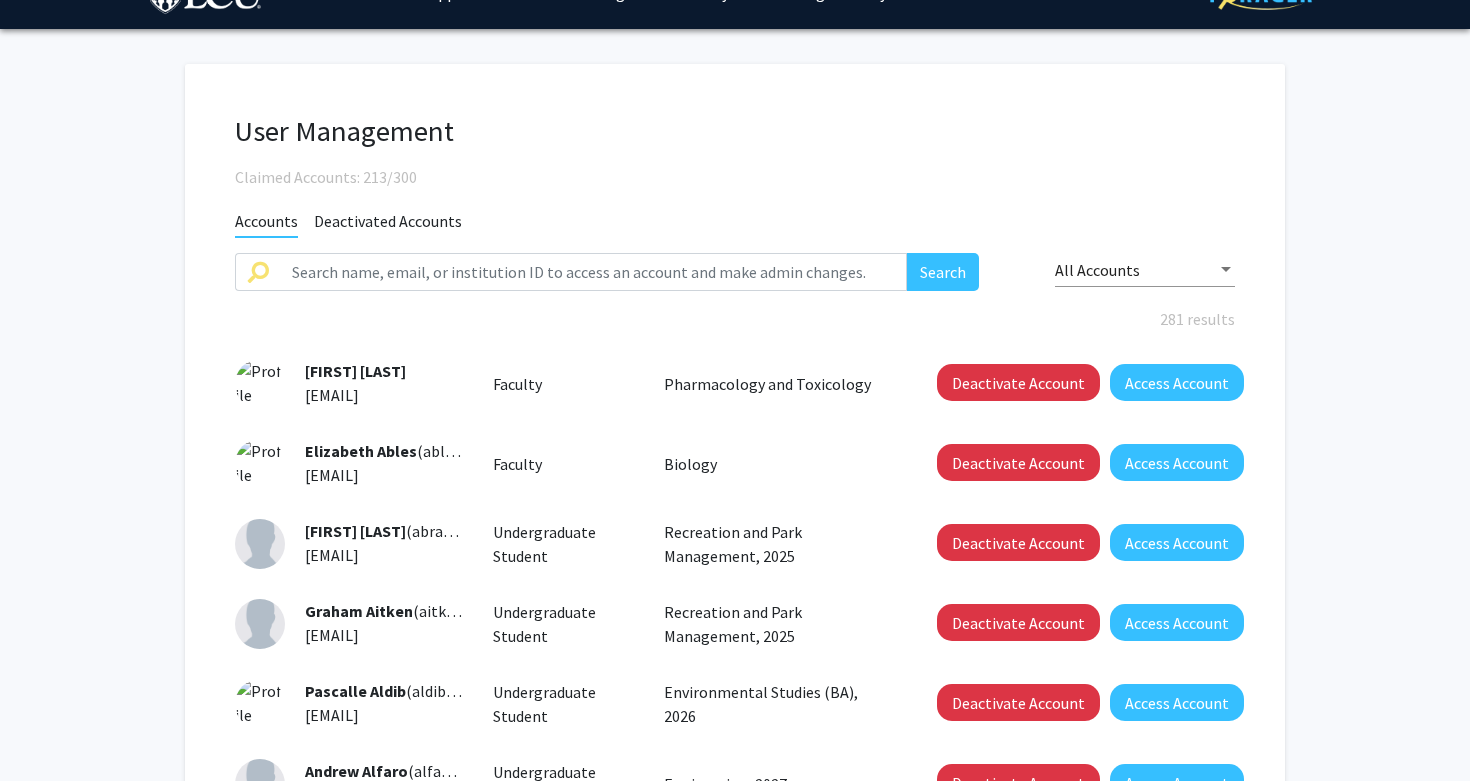 click on "All Accounts" at bounding box center (1136, 270) 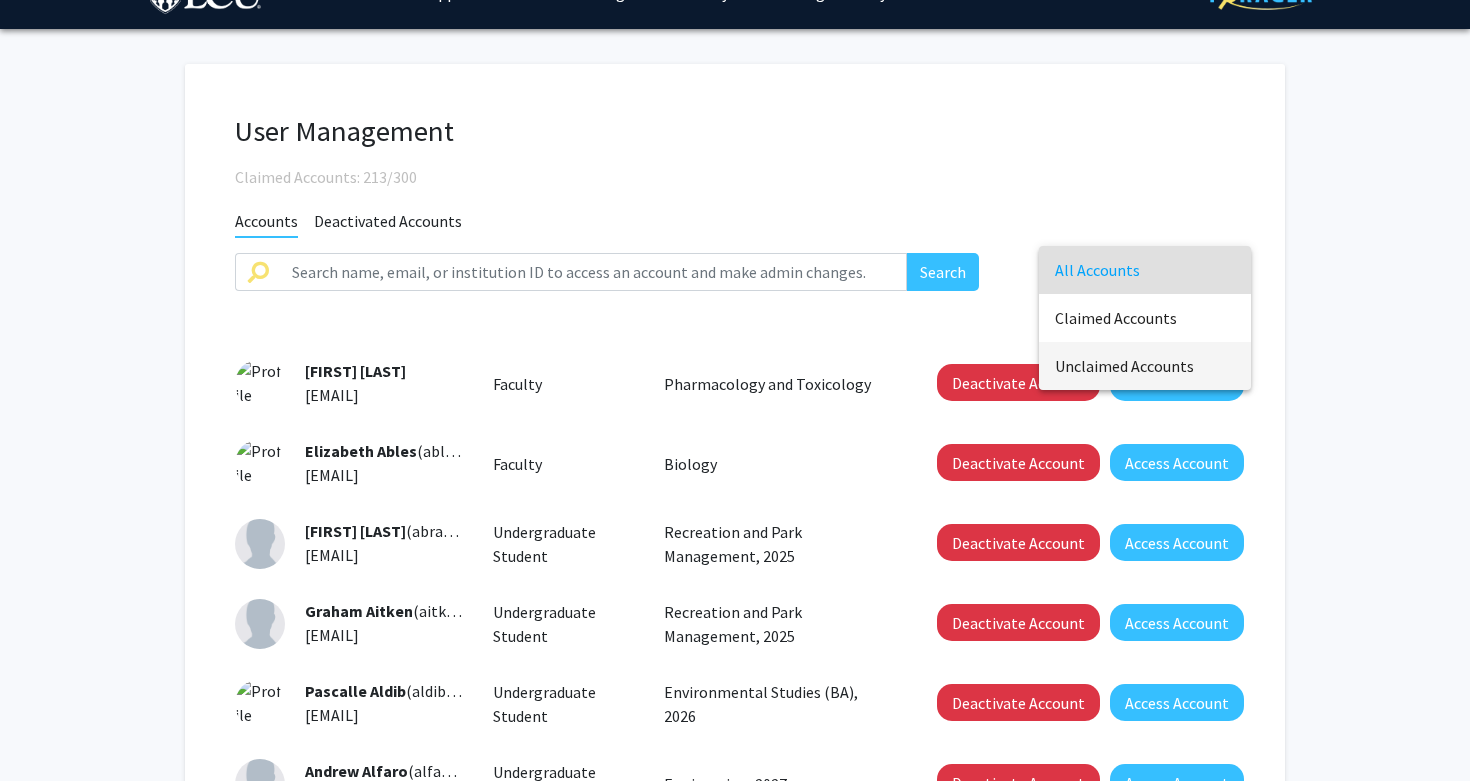 click on "Unclaimed Accounts" at bounding box center (1145, 366) 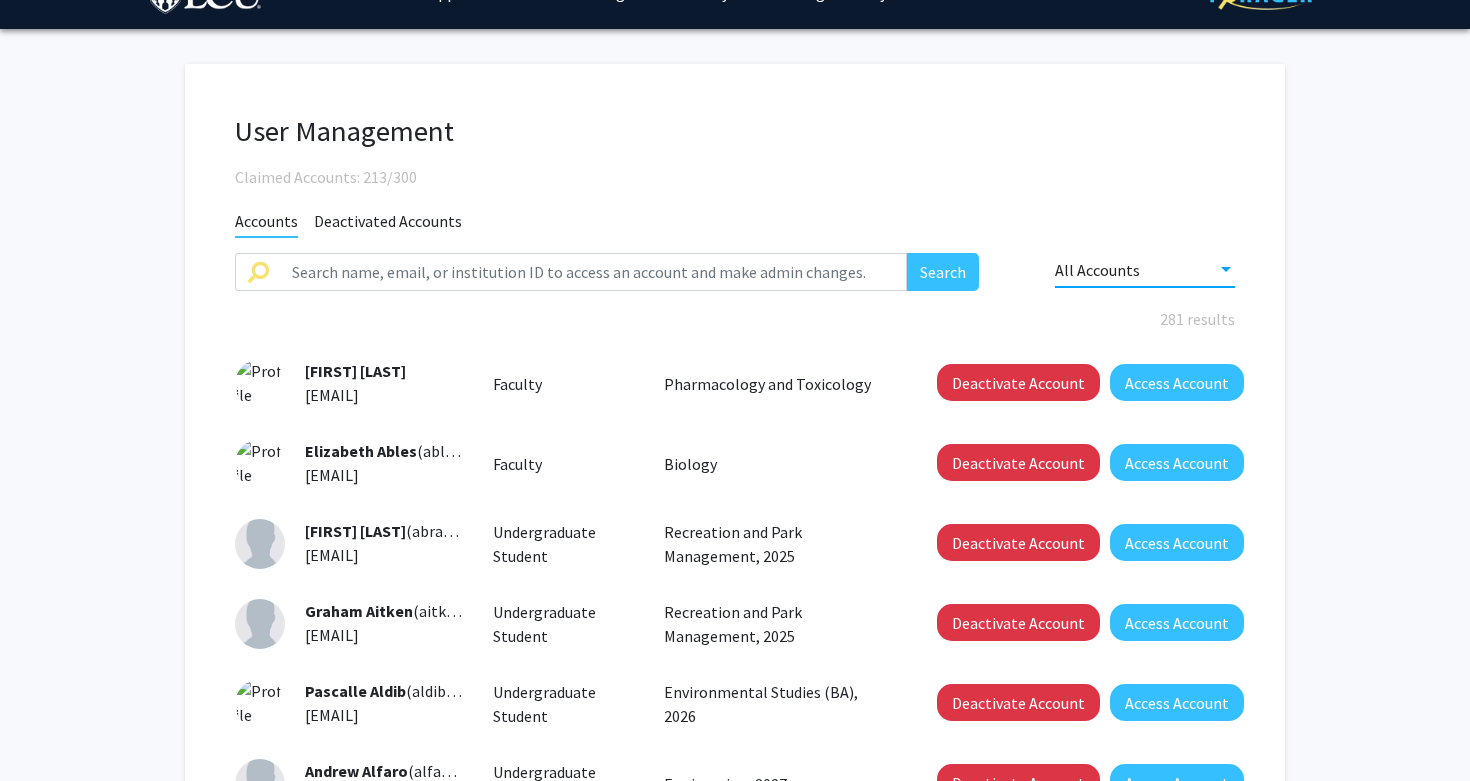 scroll, scrollTop: 0, scrollLeft: 0, axis: both 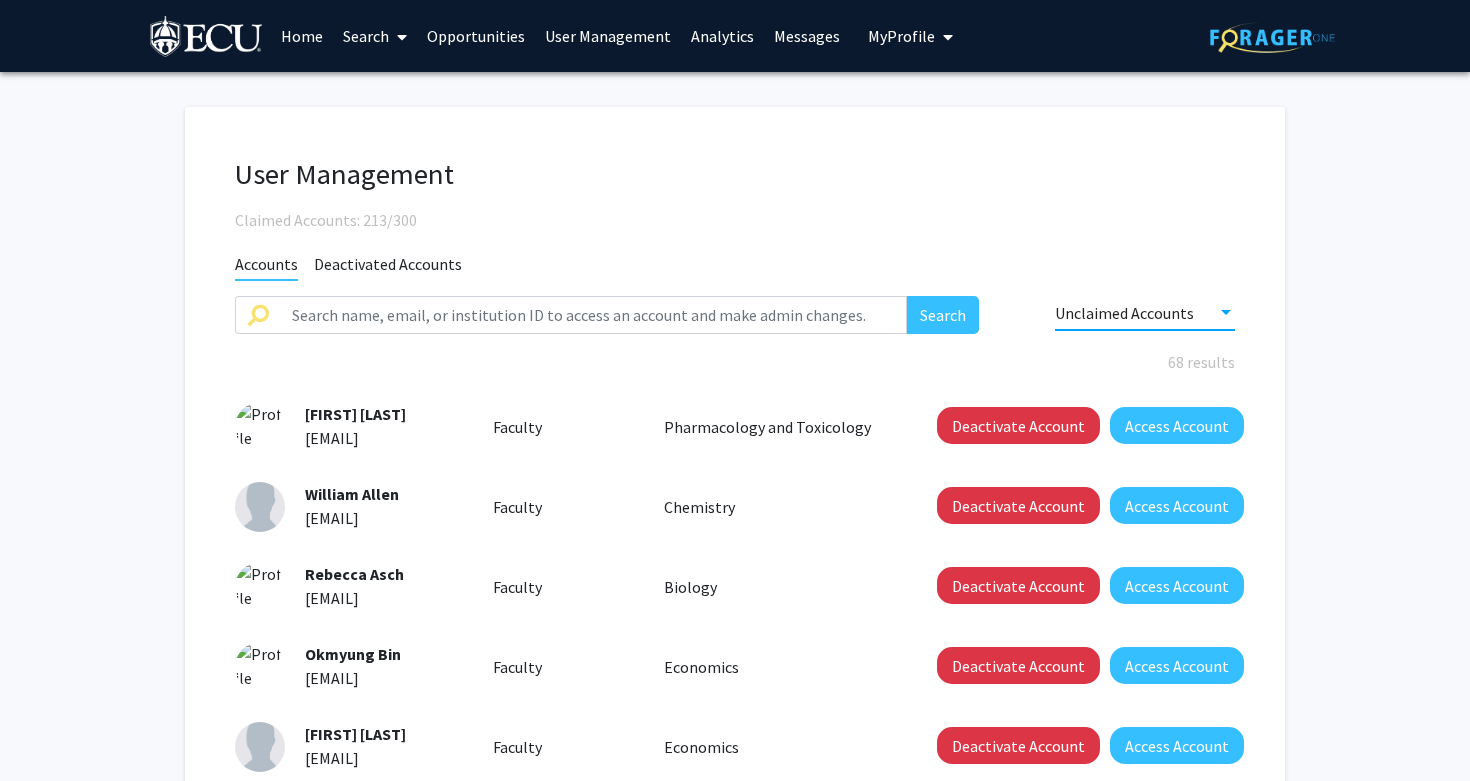 click on "68 results" at bounding box center (735, 362) 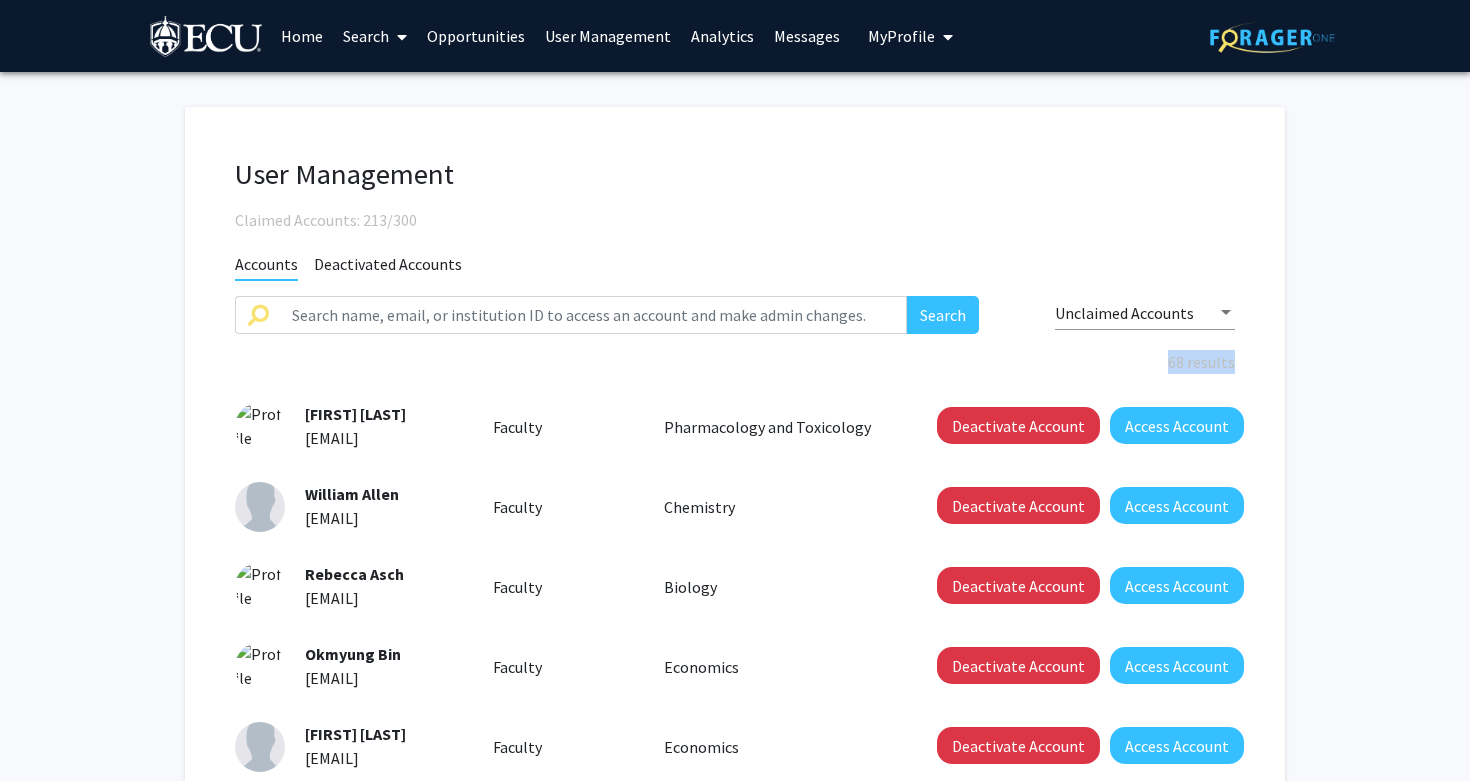 click on "68 results" at bounding box center [735, 362] 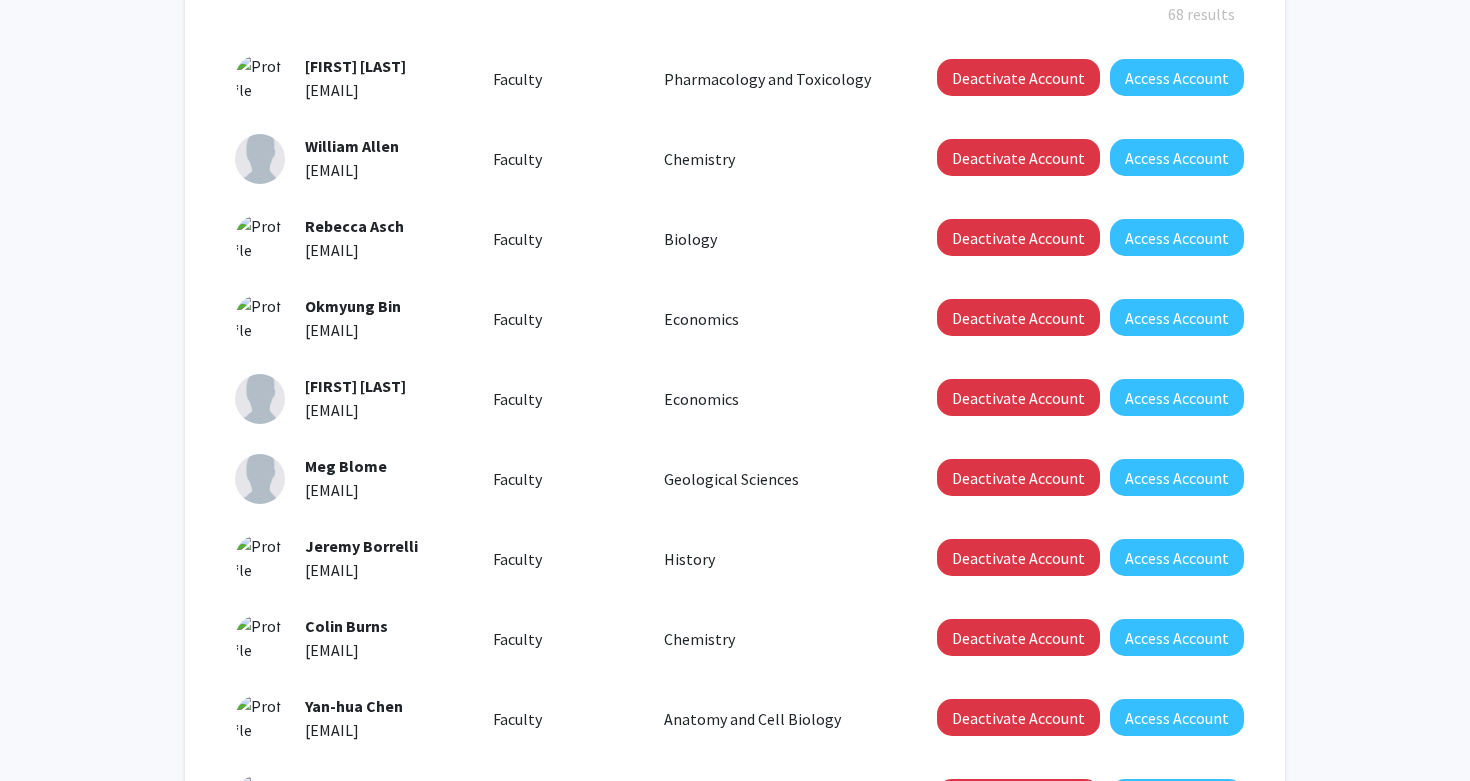 scroll, scrollTop: 0, scrollLeft: 0, axis: both 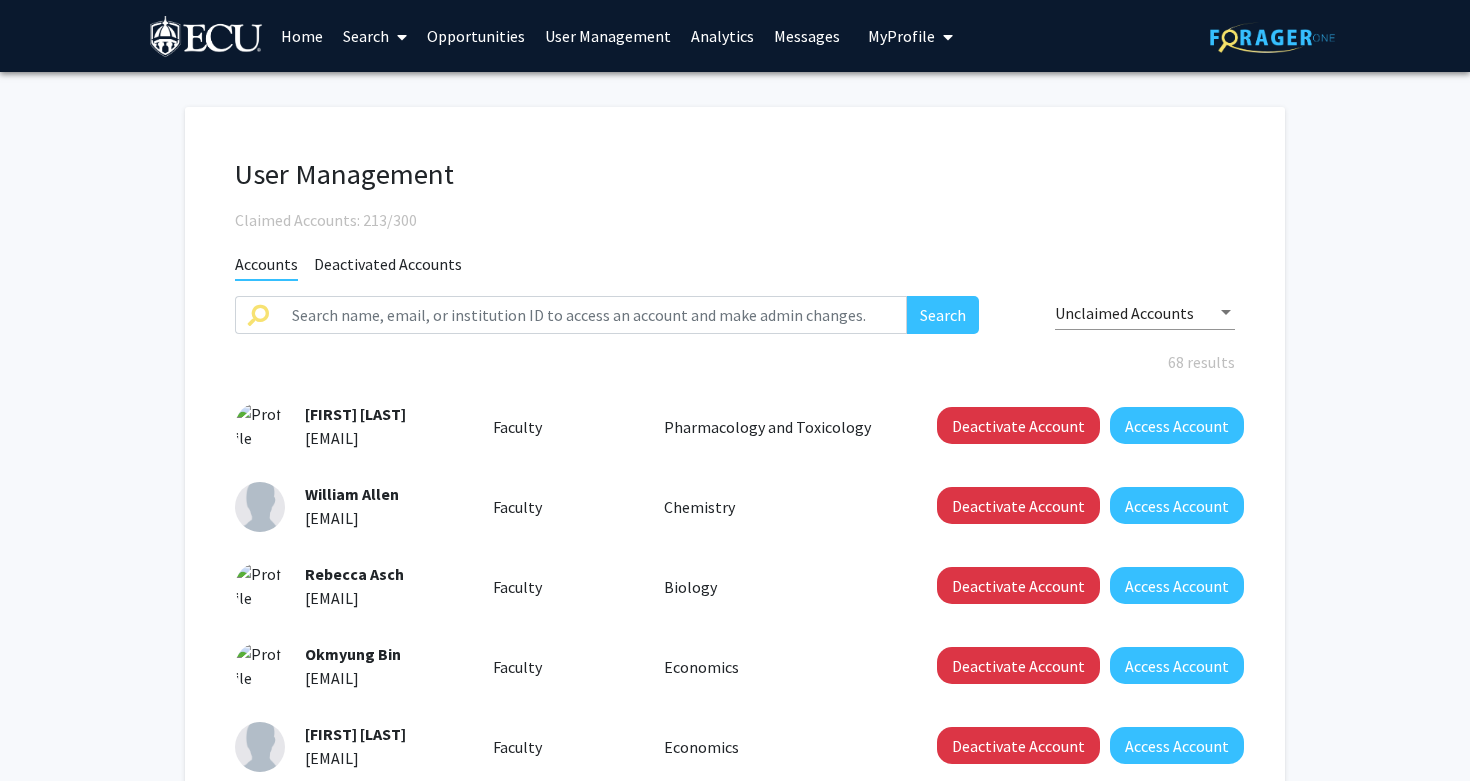 click at bounding box center (398, 37) 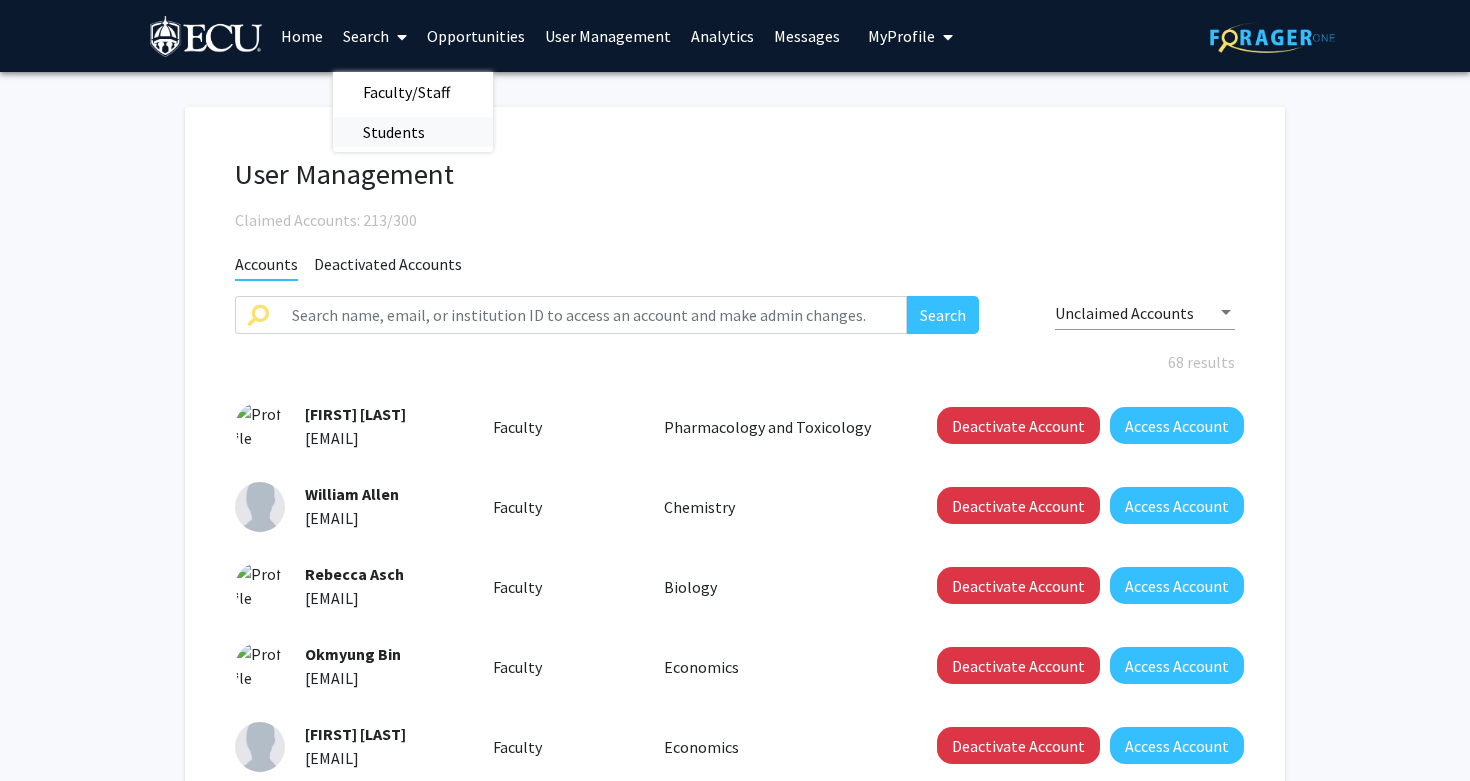 click on "Students" at bounding box center (394, 132) 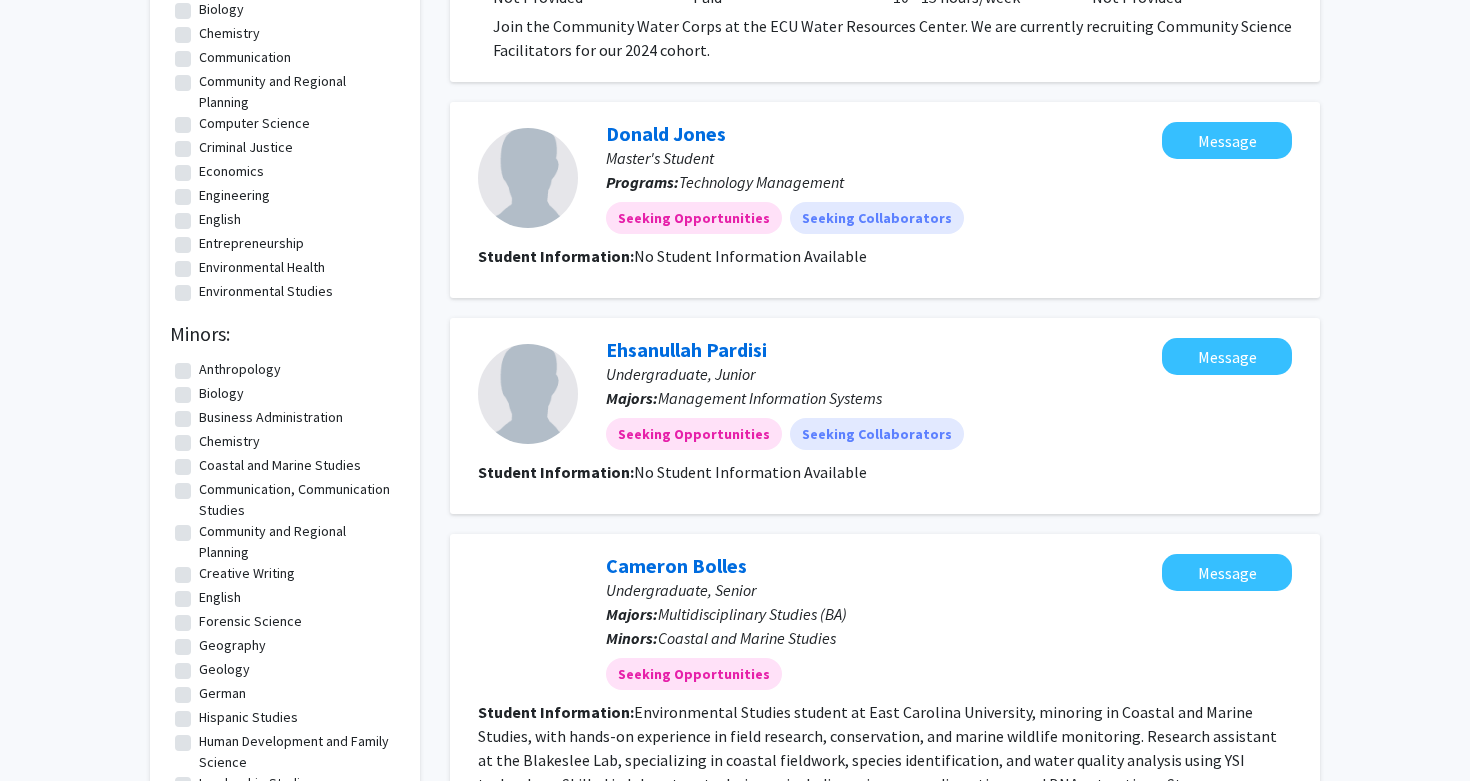 scroll, scrollTop: 477, scrollLeft: 0, axis: vertical 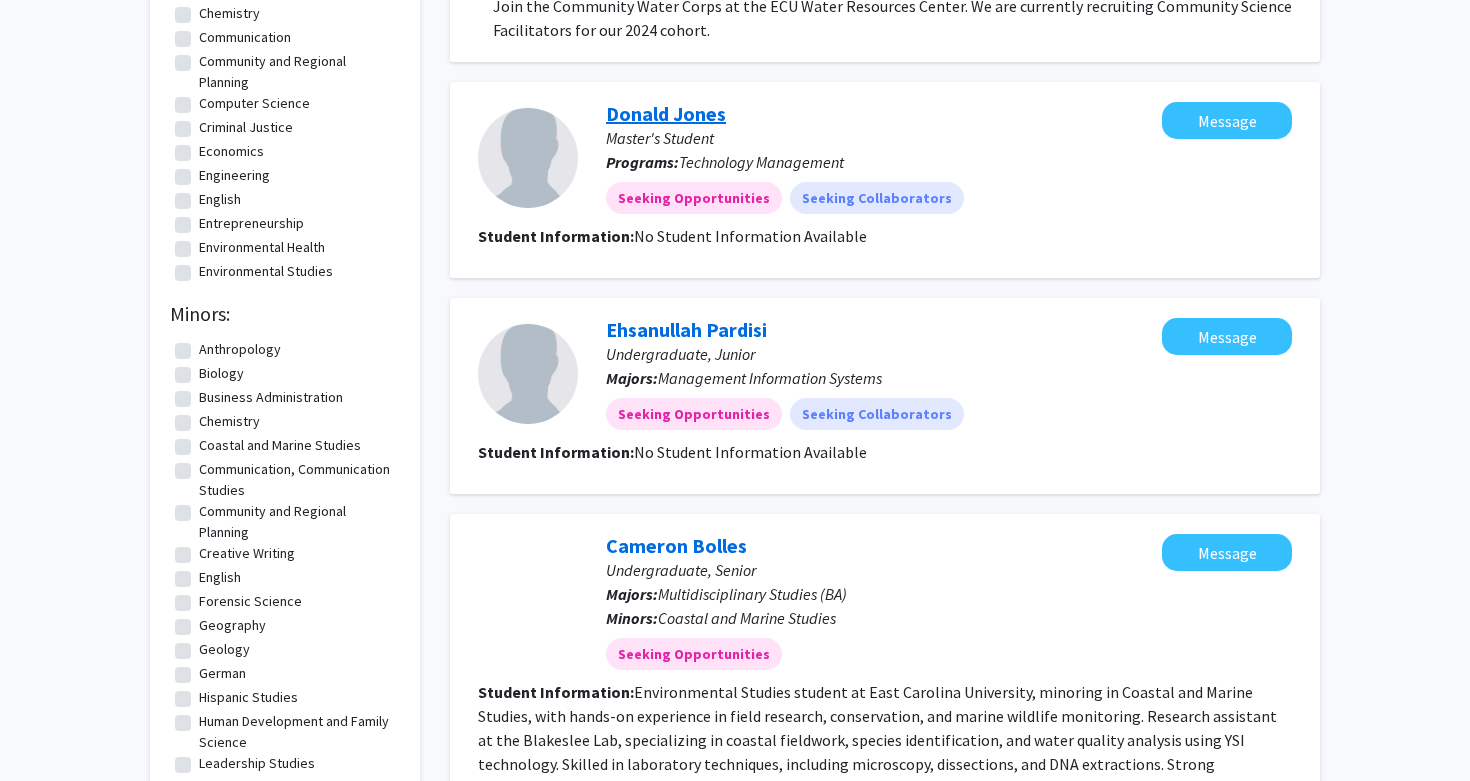click on "Donald Jones" at bounding box center [666, 113] 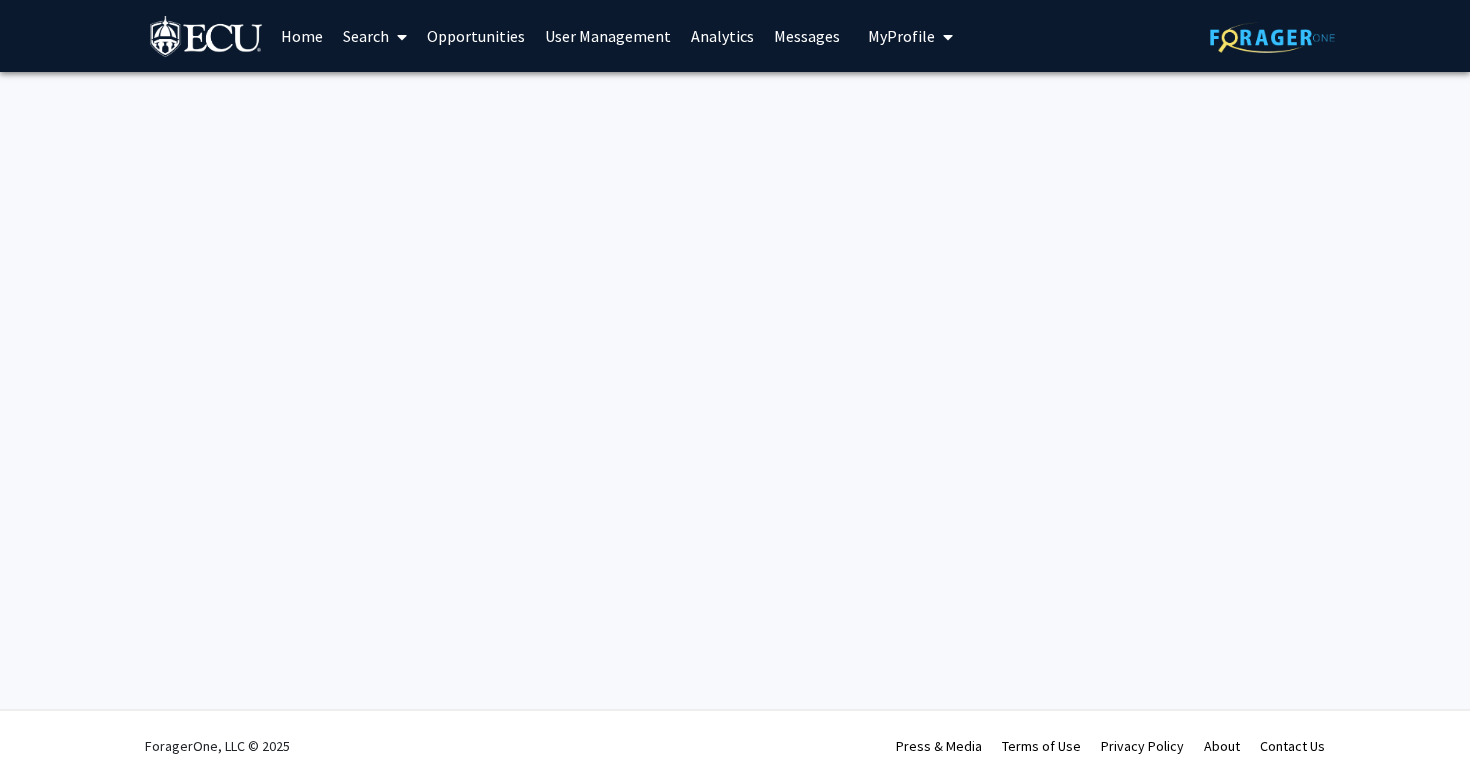 scroll, scrollTop: 0, scrollLeft: 0, axis: both 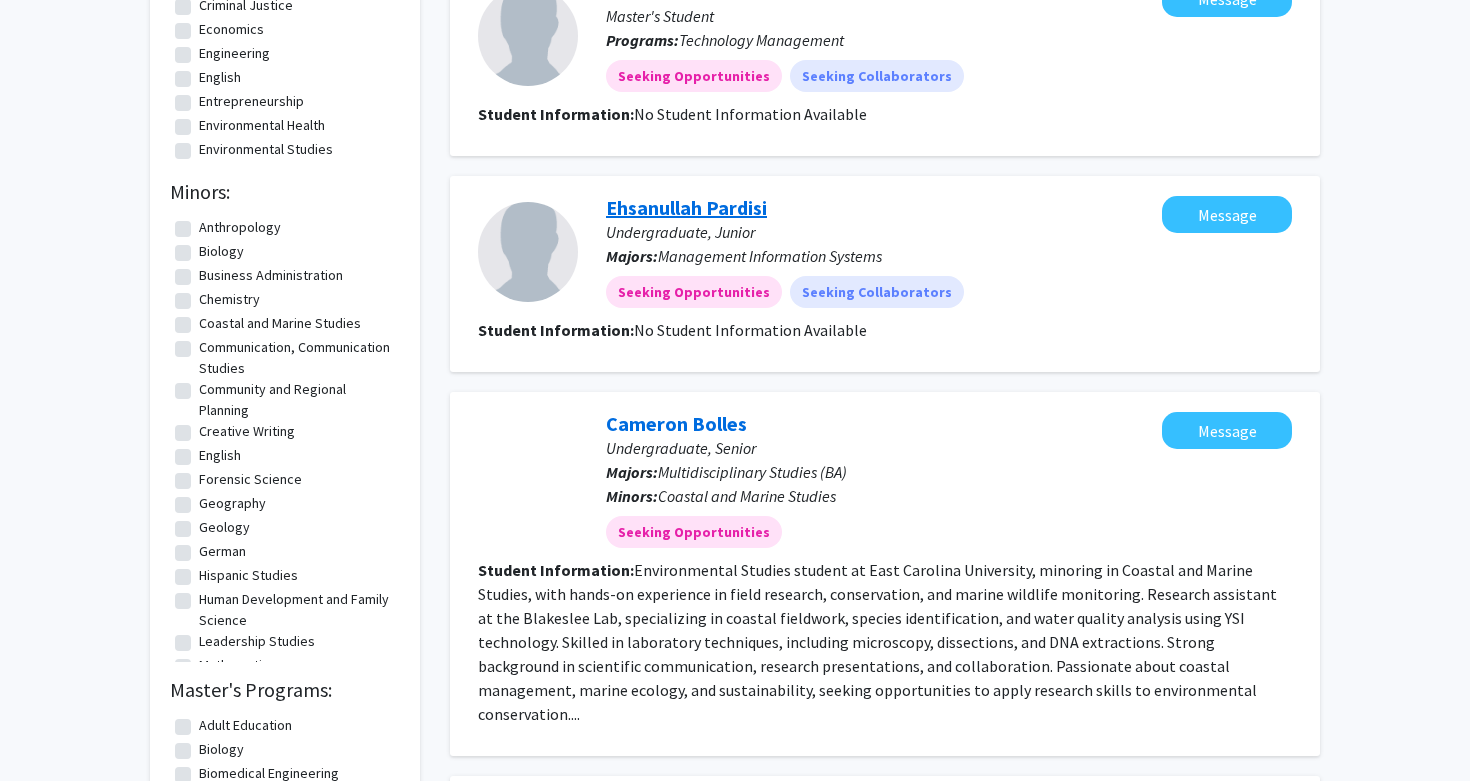 click on "Ehsanullah  Pardisi" at bounding box center (686, 207) 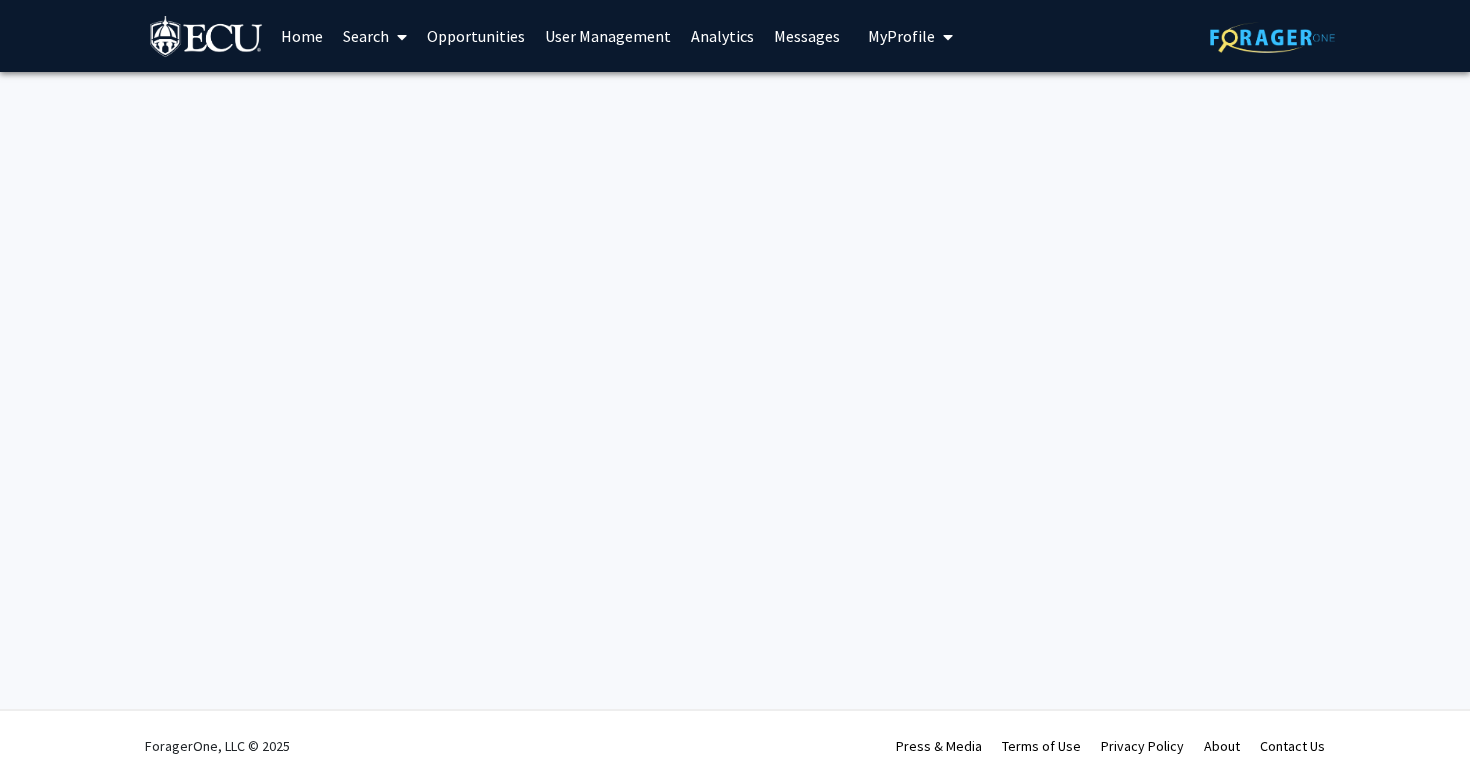 scroll, scrollTop: 0, scrollLeft: 0, axis: both 